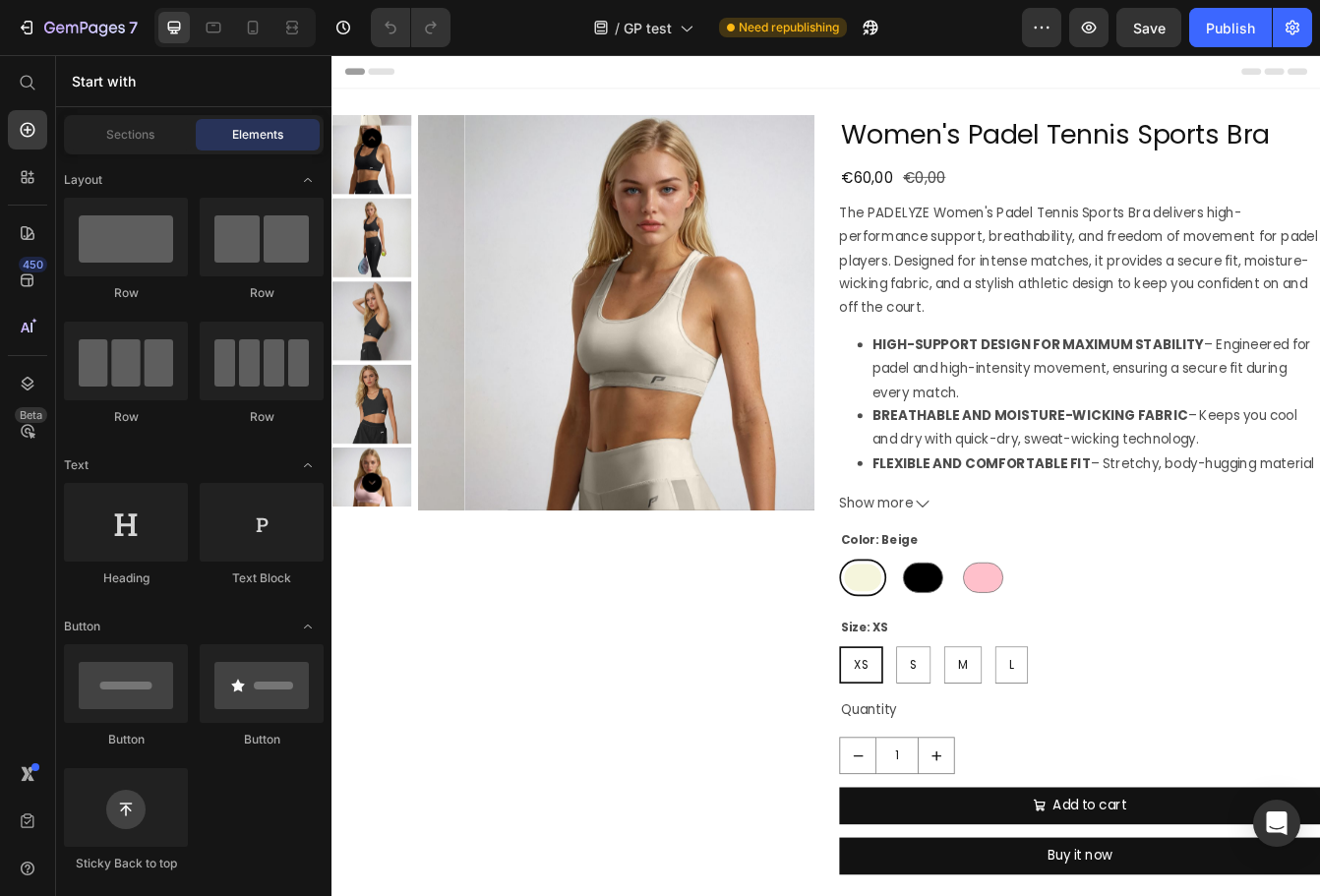 scroll, scrollTop: 0, scrollLeft: 0, axis: both 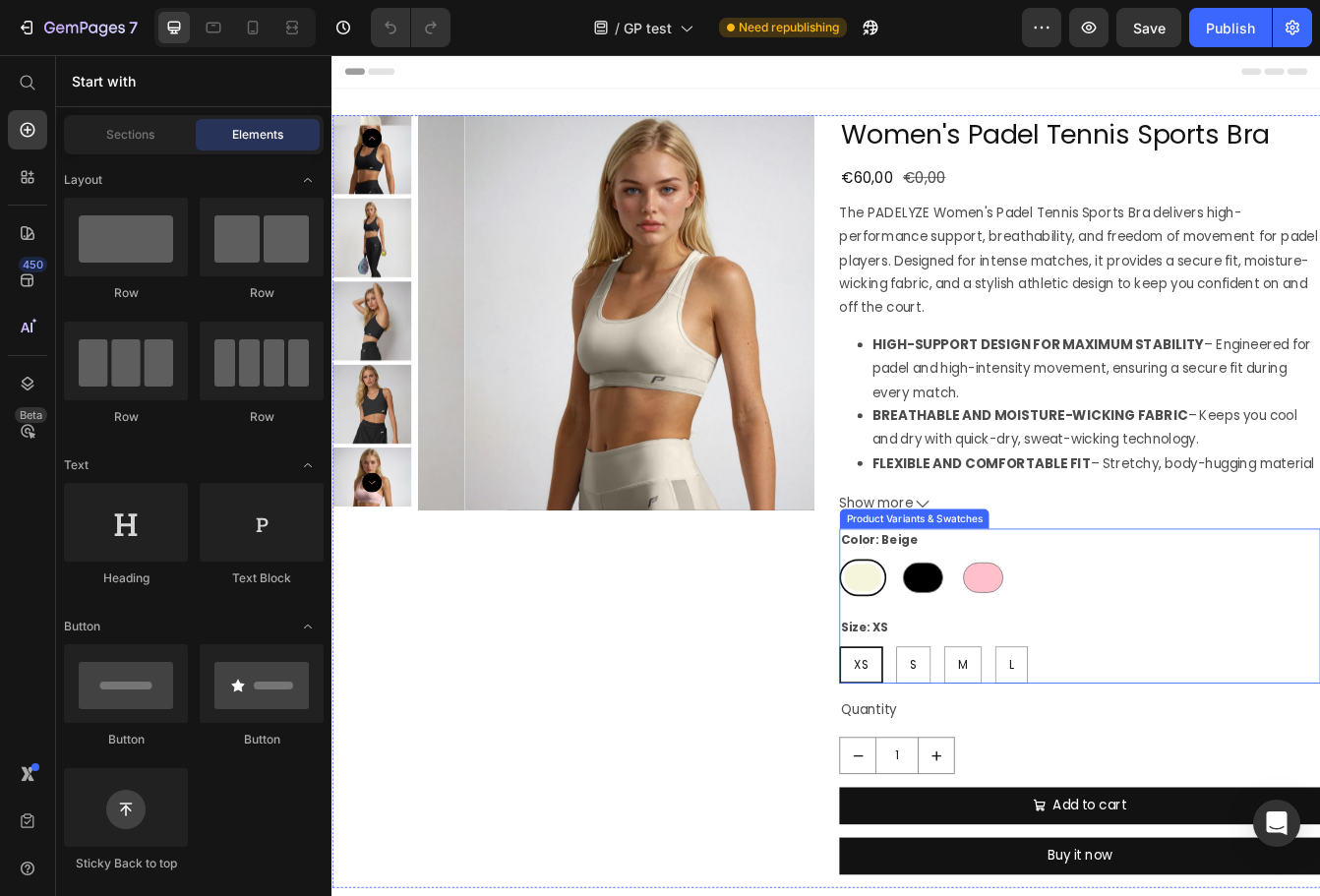 click on "Color: Beige Beige Beige Black Black Pink Pink Size: XS XS XS XS S S S M M M L L L" at bounding box center [1225, 713] 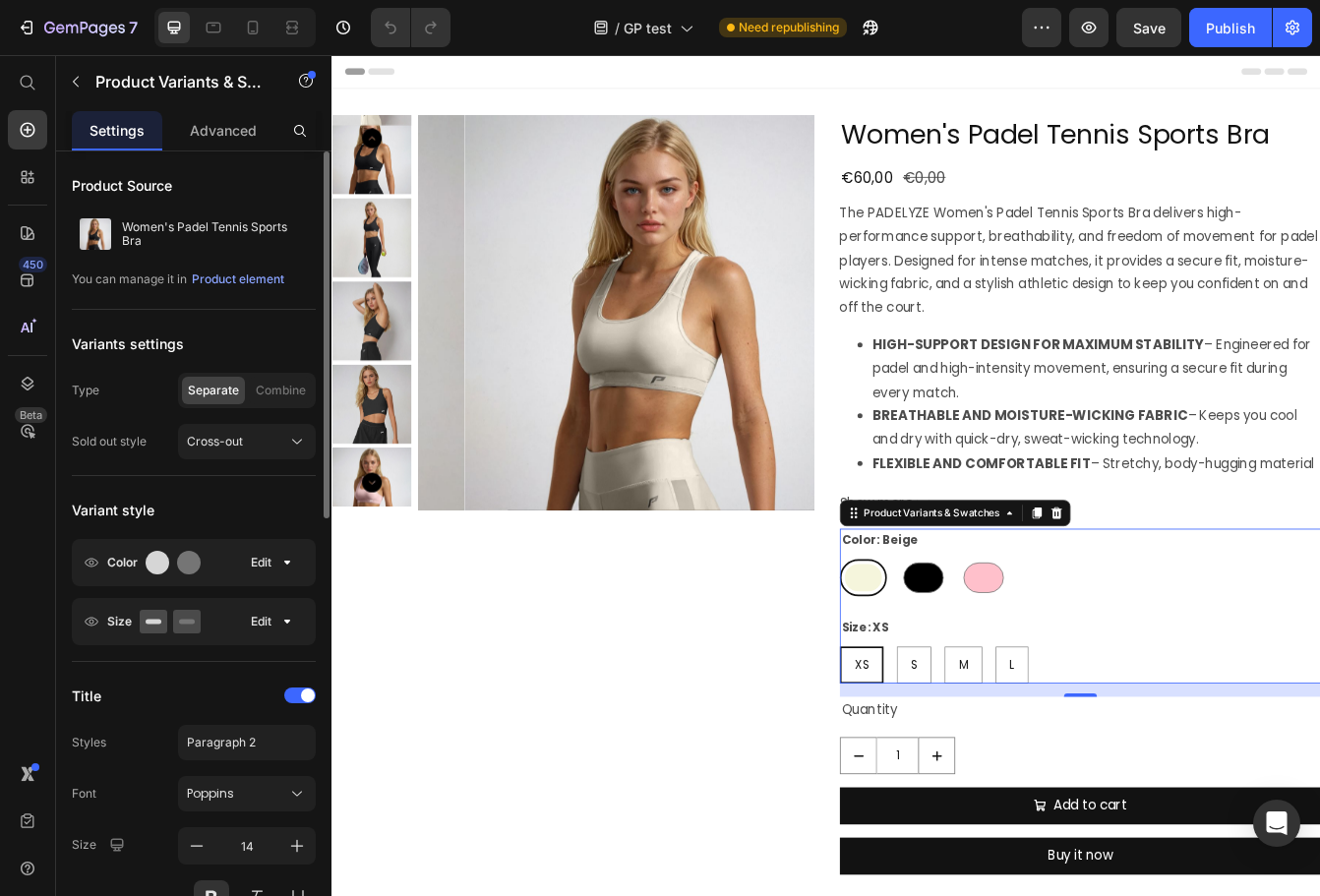 scroll, scrollTop: 37, scrollLeft: 0, axis: vertical 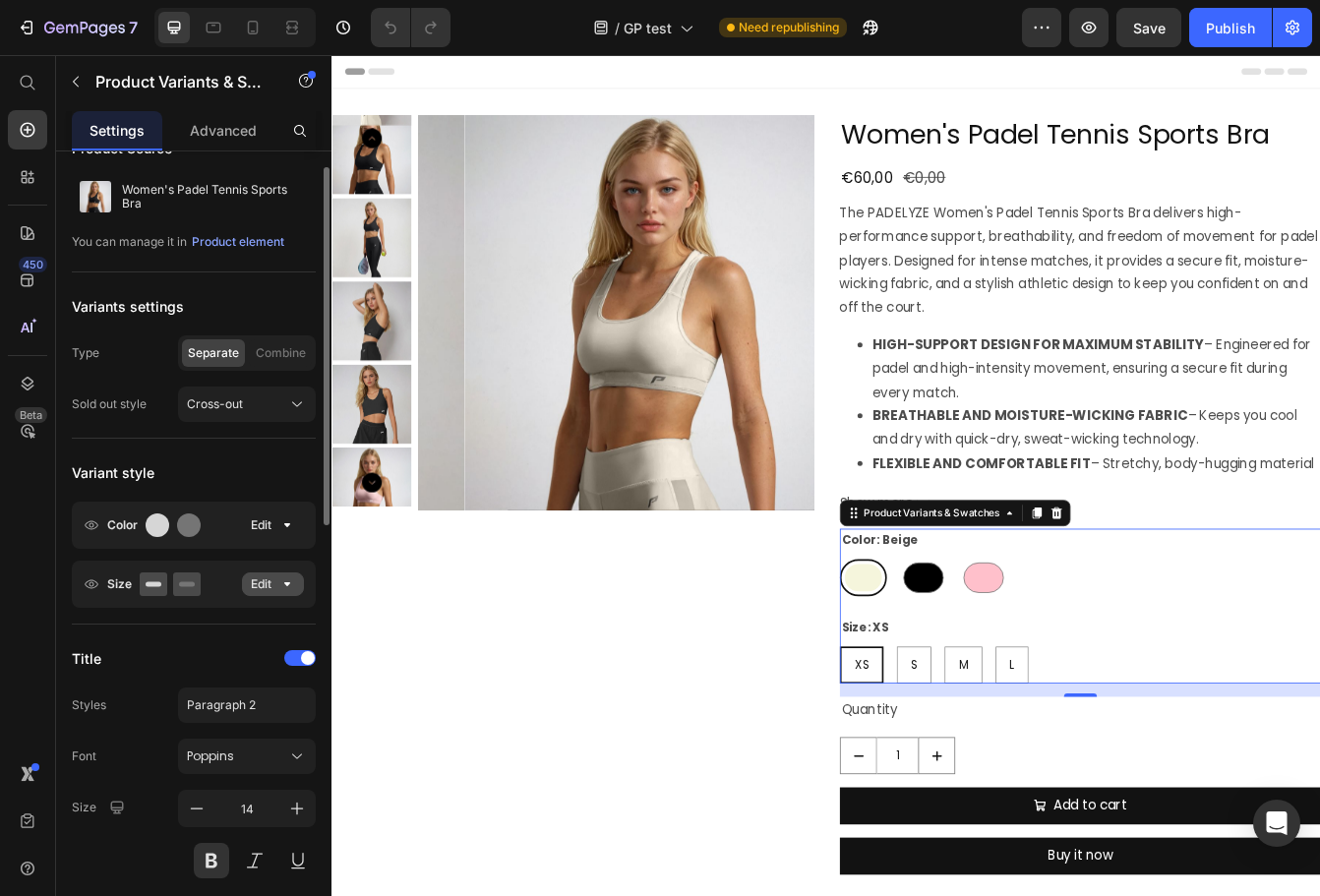 click on "Edit" at bounding box center (272, 584) 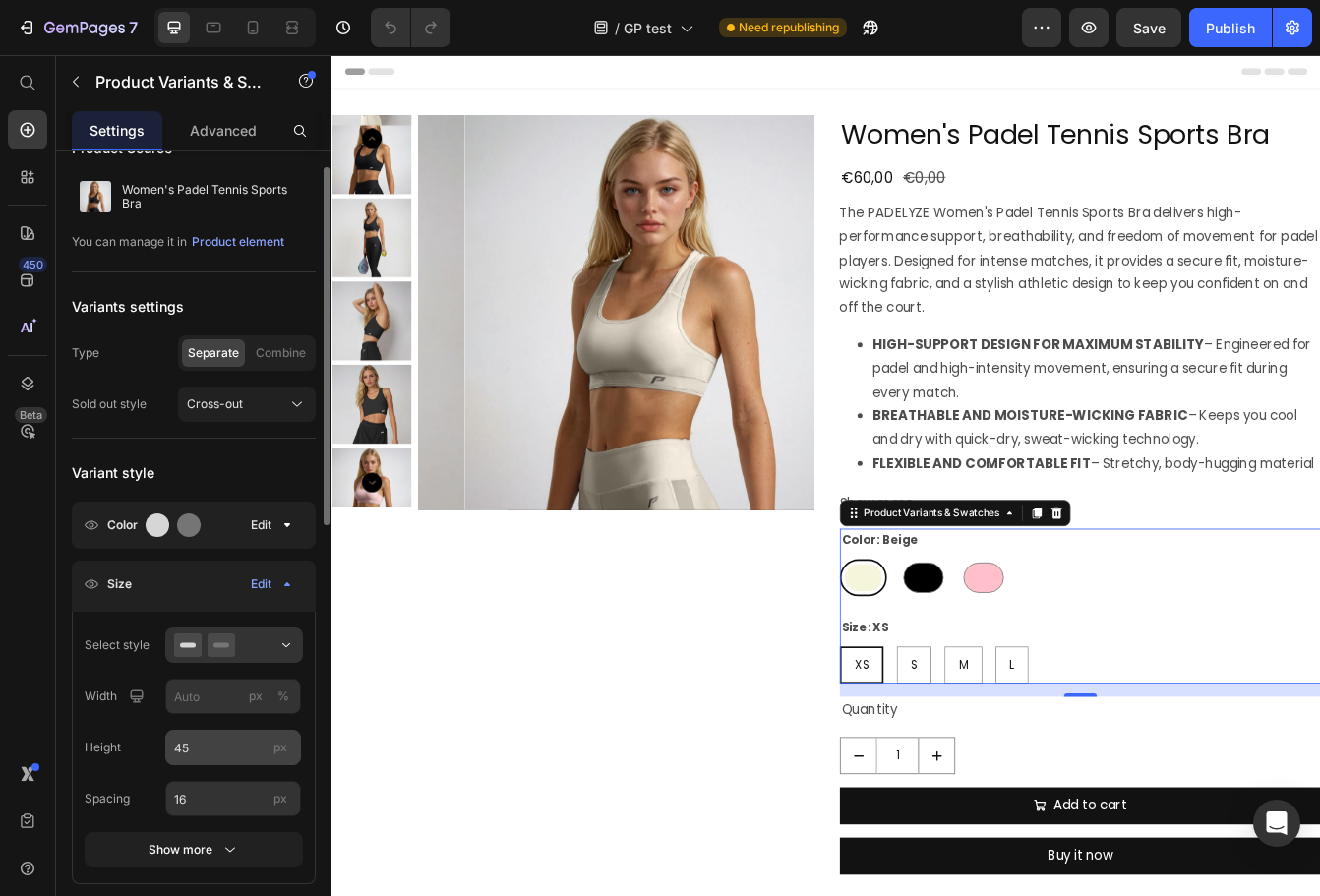 scroll, scrollTop: 211, scrollLeft: 0, axis: vertical 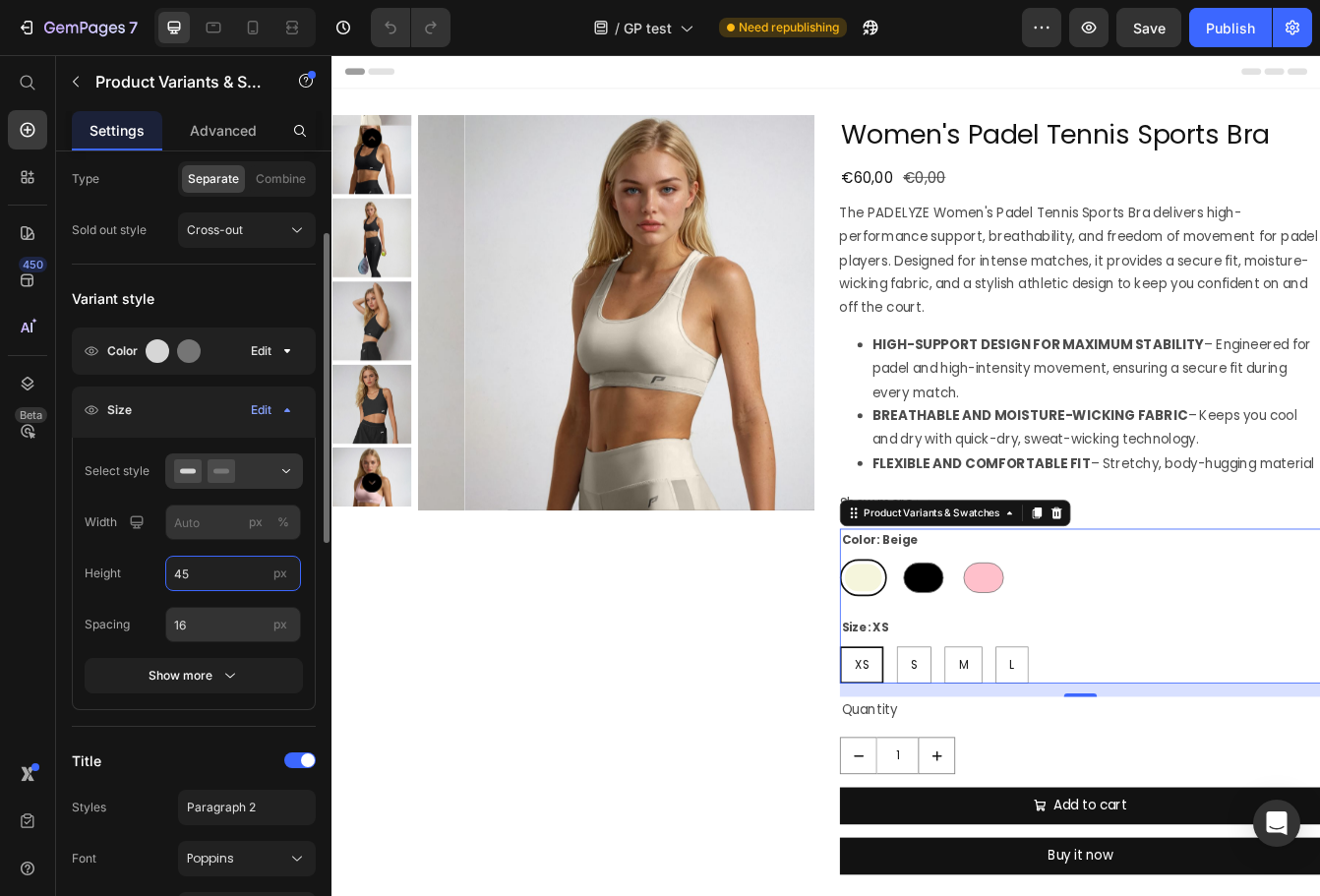 click on "45" at bounding box center [233, 573] 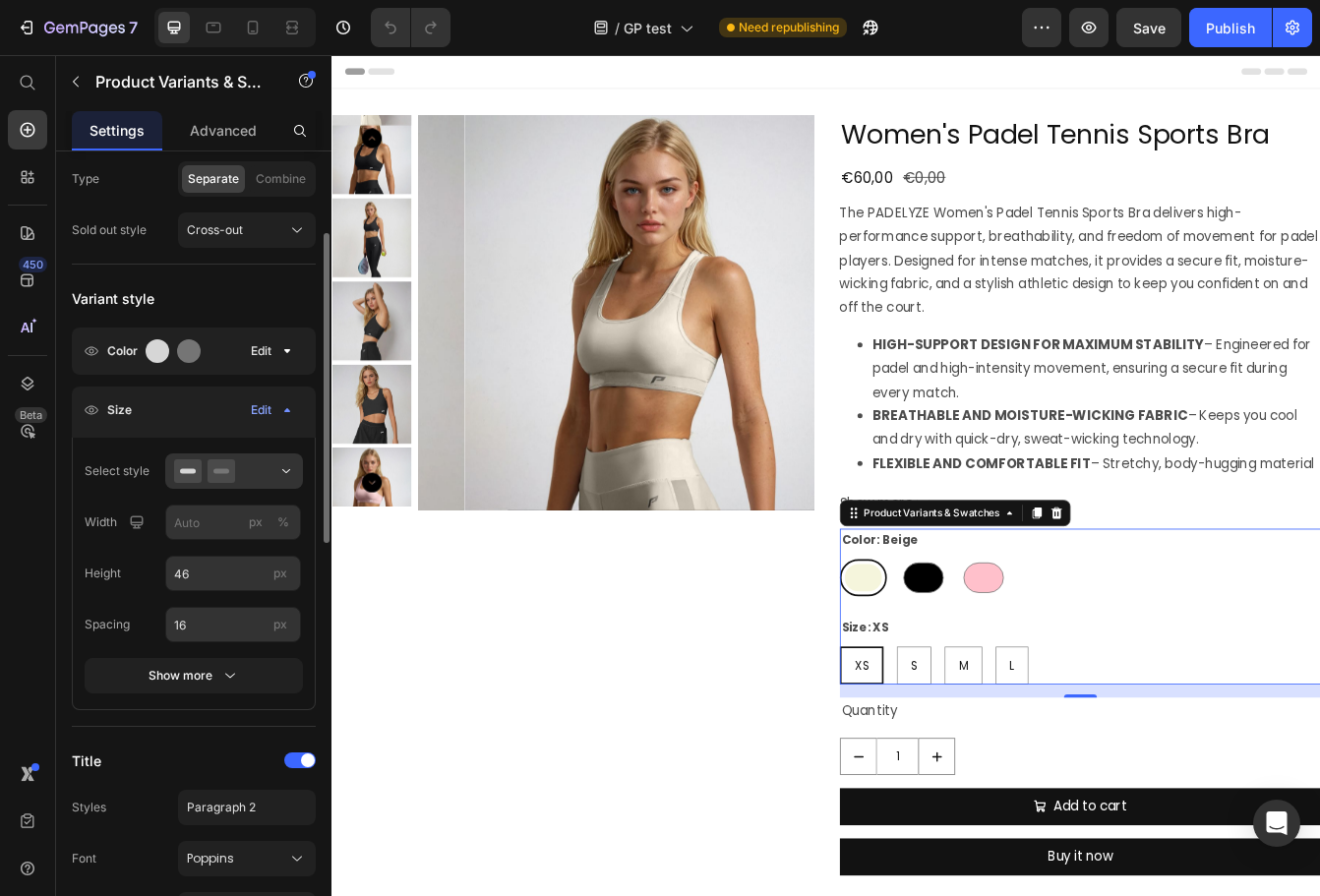click on "Height 46 px" at bounding box center (194, 573) 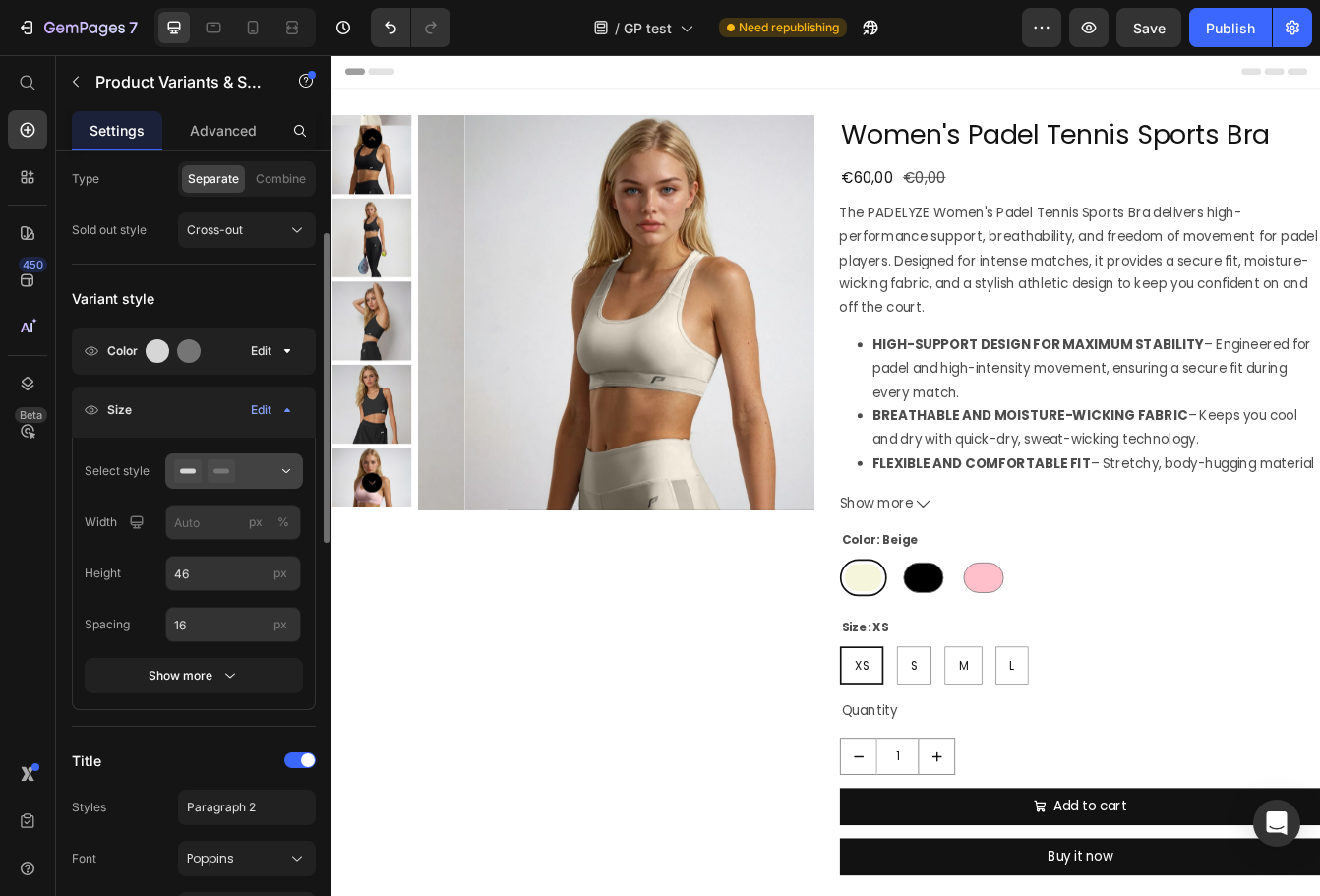 click at bounding box center (234, 471) 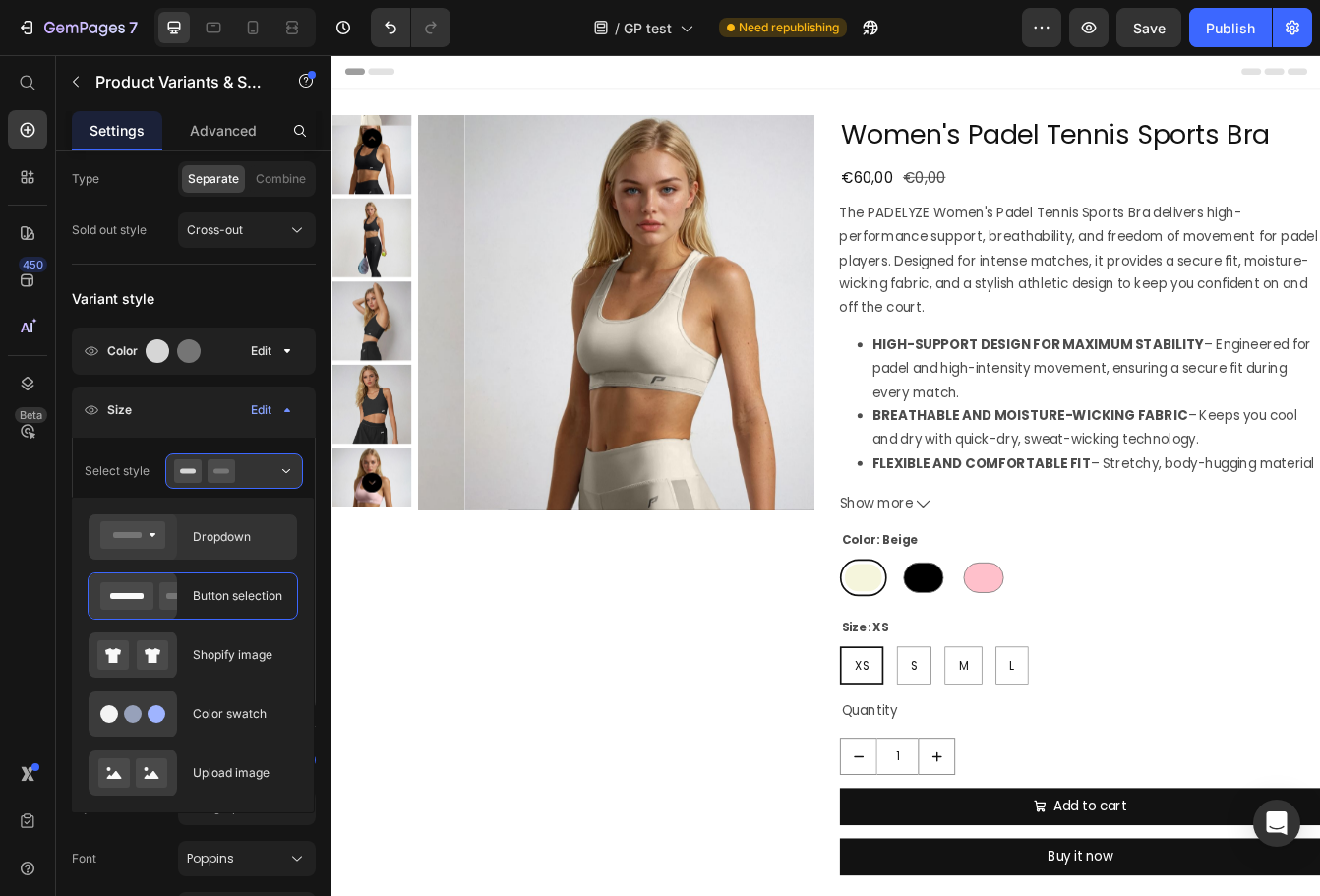 click on "Dropdown" at bounding box center [239, 537] 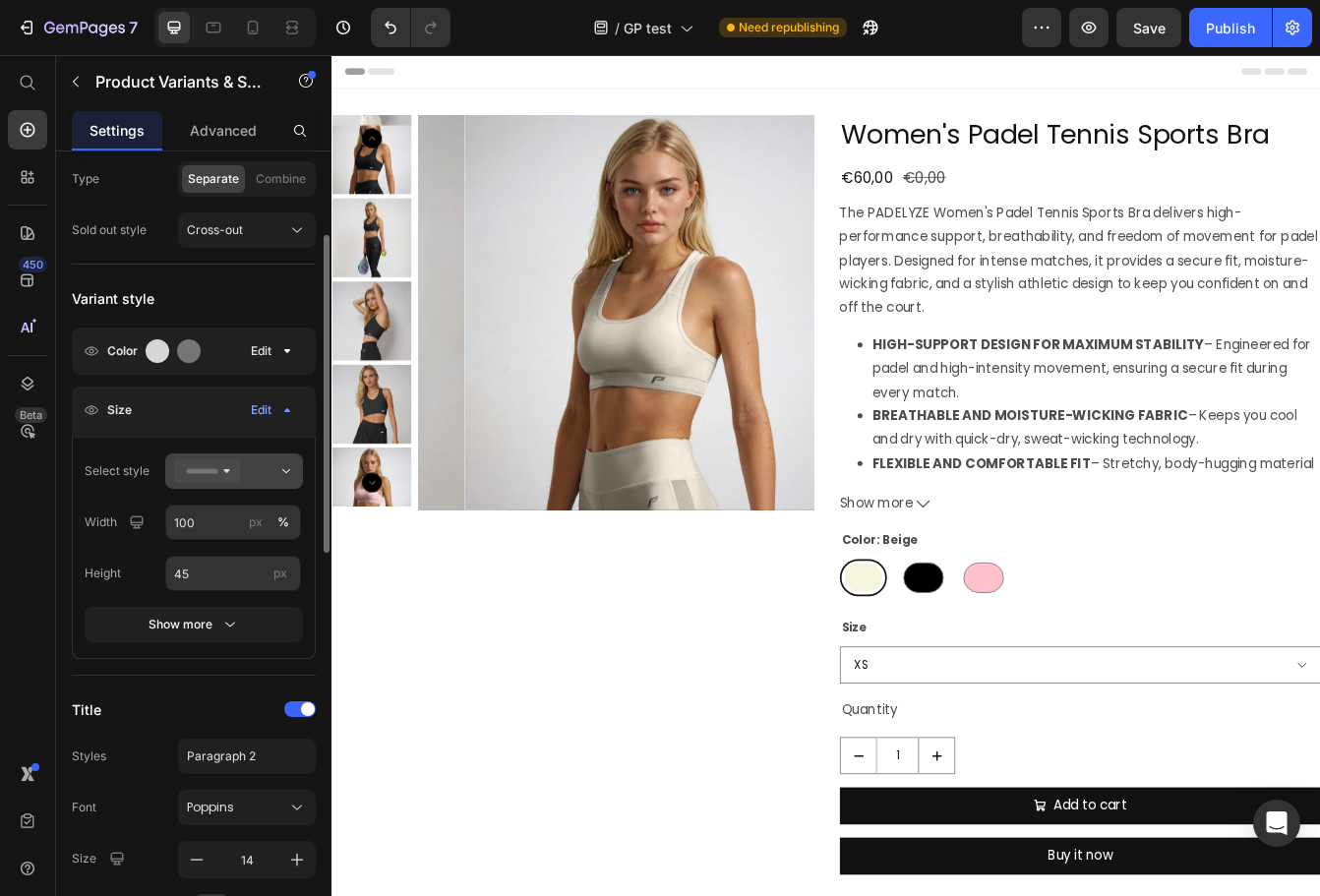click at bounding box center (234, 471) 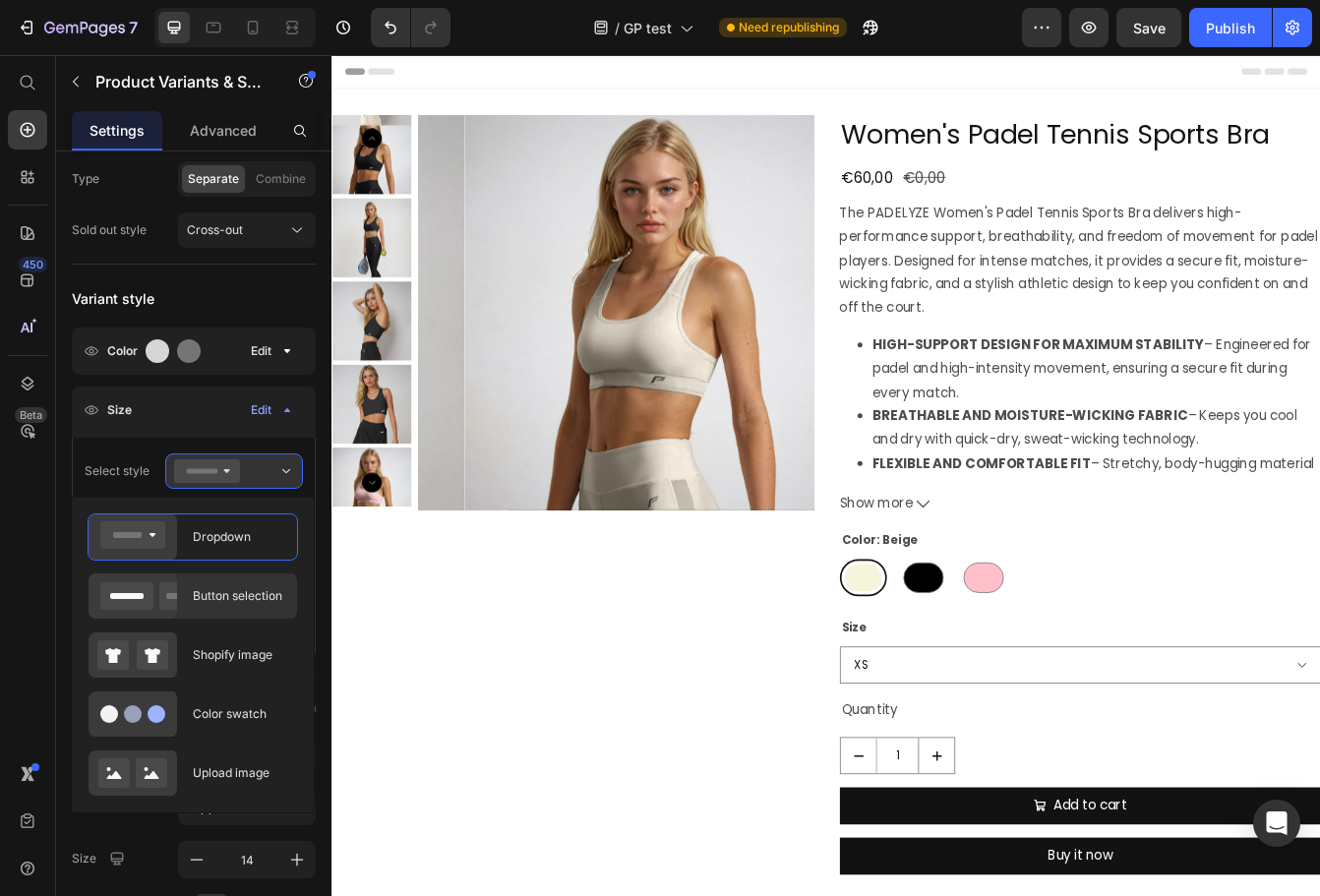 click on "Button selection" at bounding box center (239, 596) 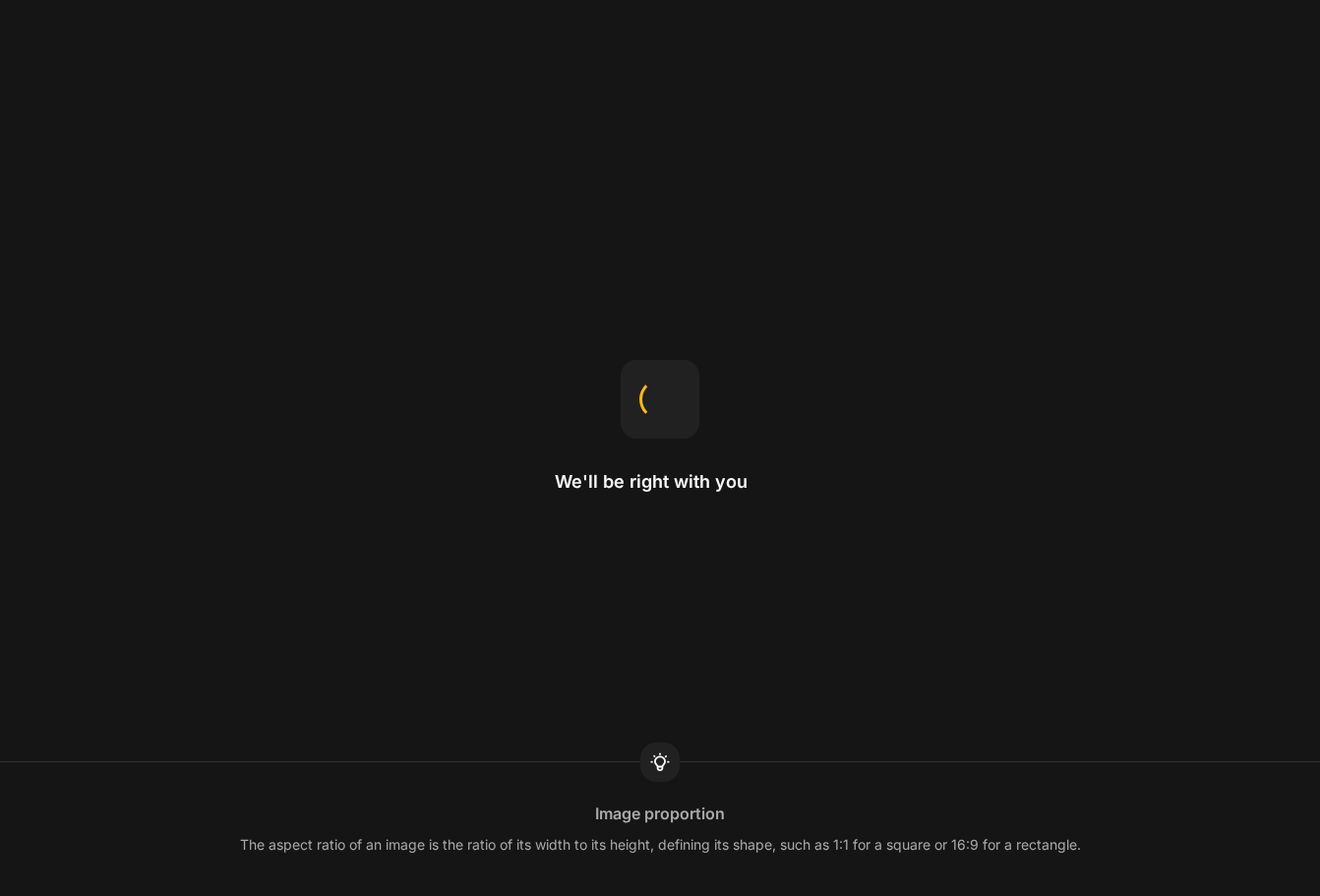 scroll, scrollTop: 0, scrollLeft: 0, axis: both 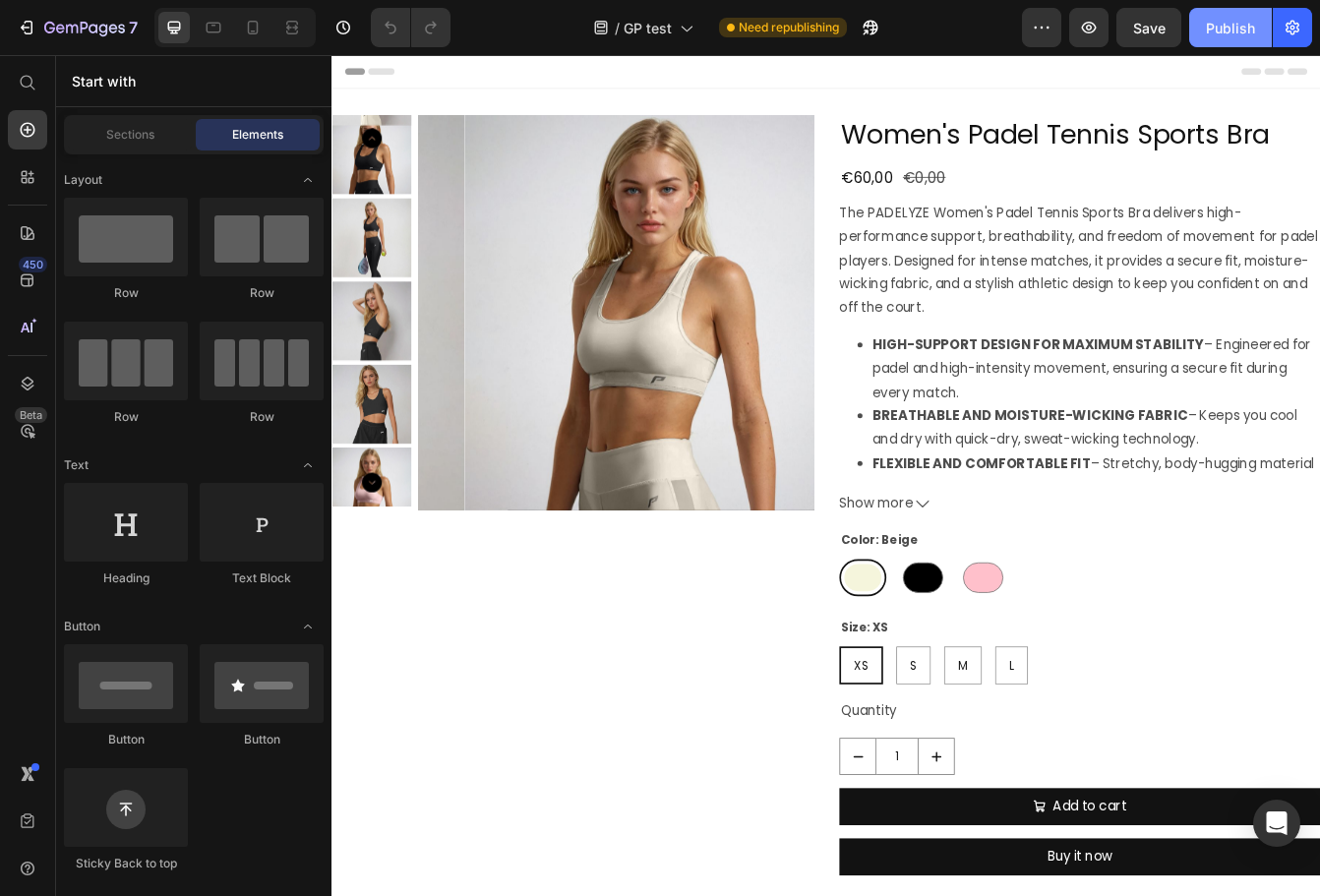 click on "Publish" at bounding box center (1230, 28) 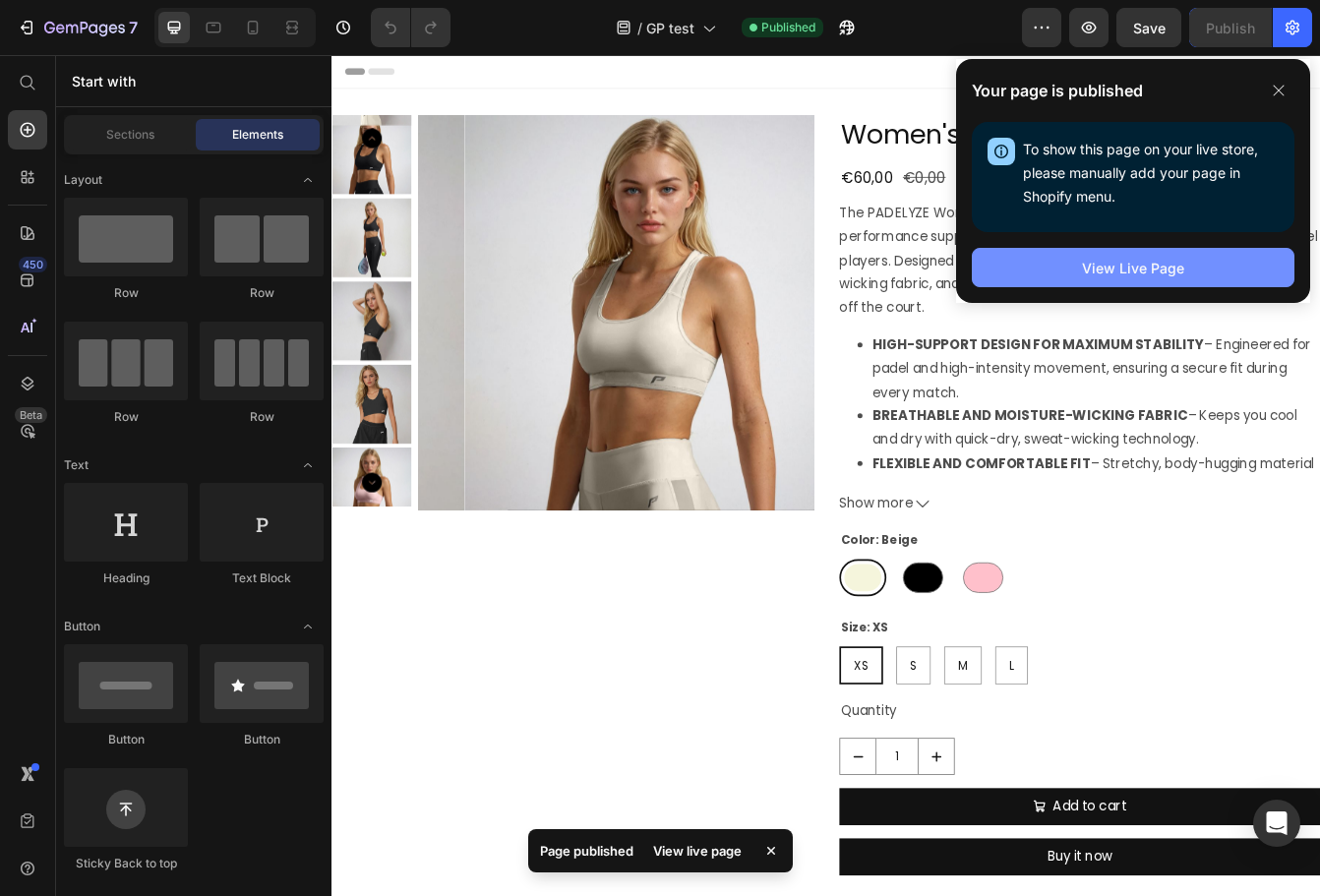 click on "View Live Page" at bounding box center (1133, 268) 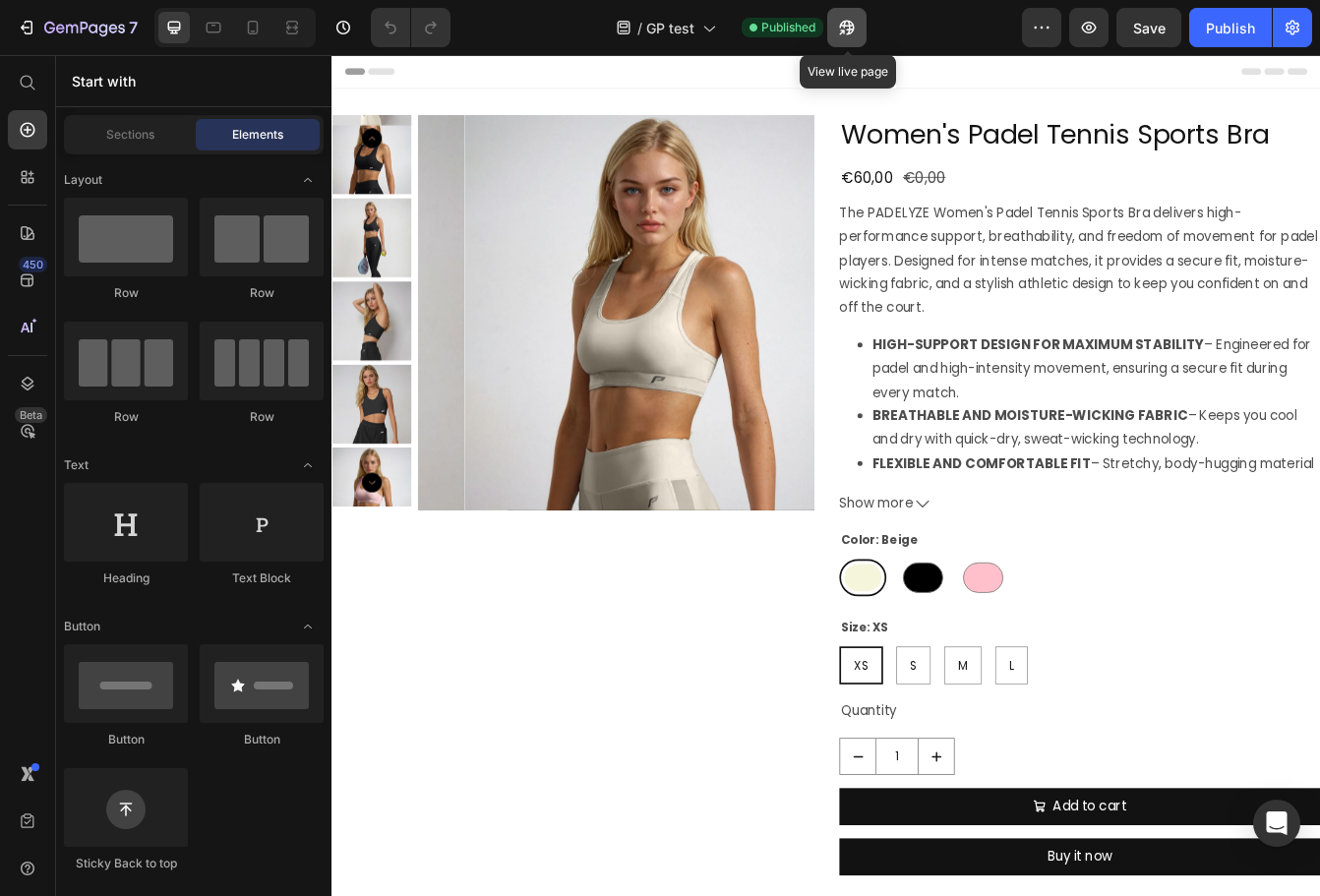 click 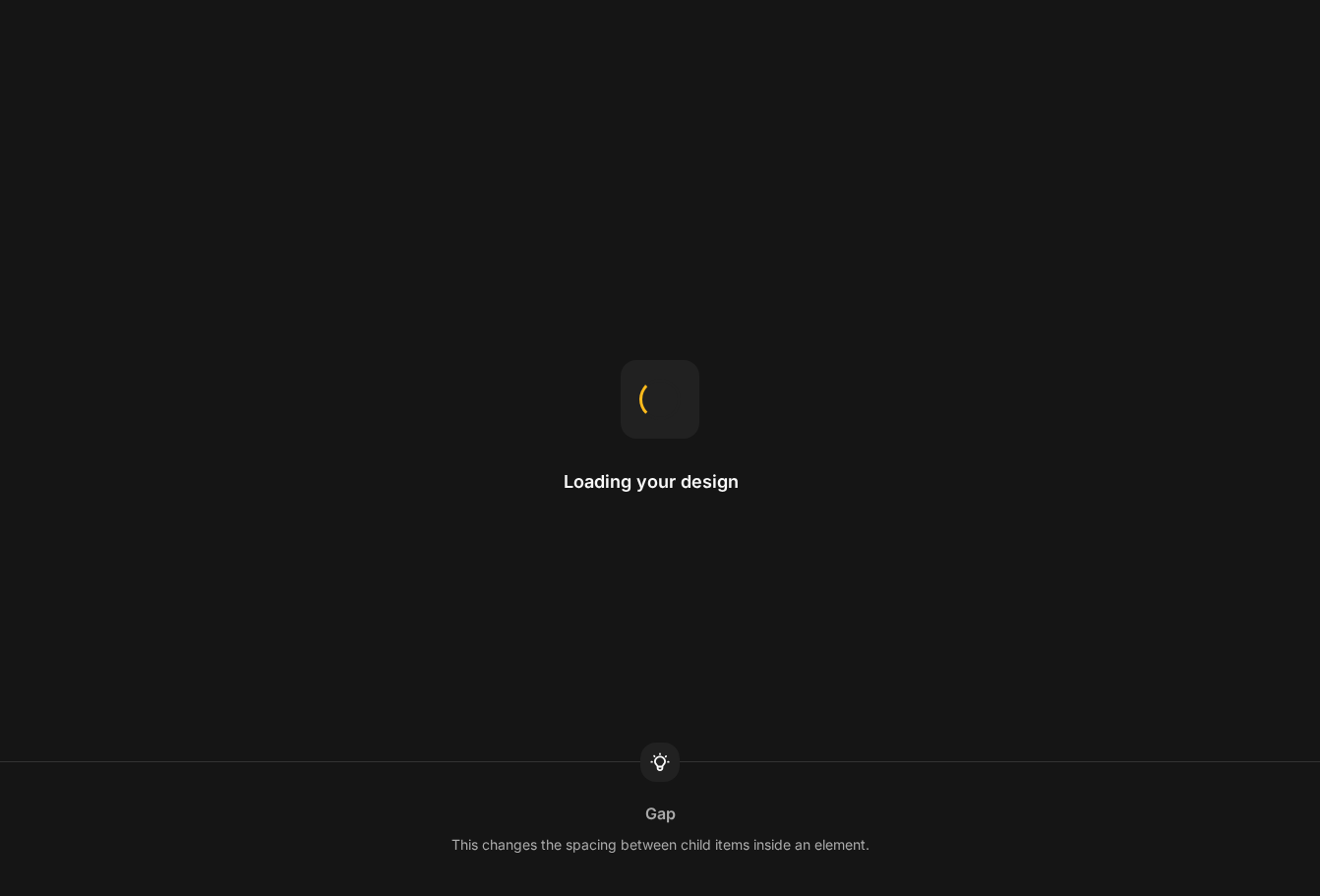 scroll, scrollTop: 0, scrollLeft: 0, axis: both 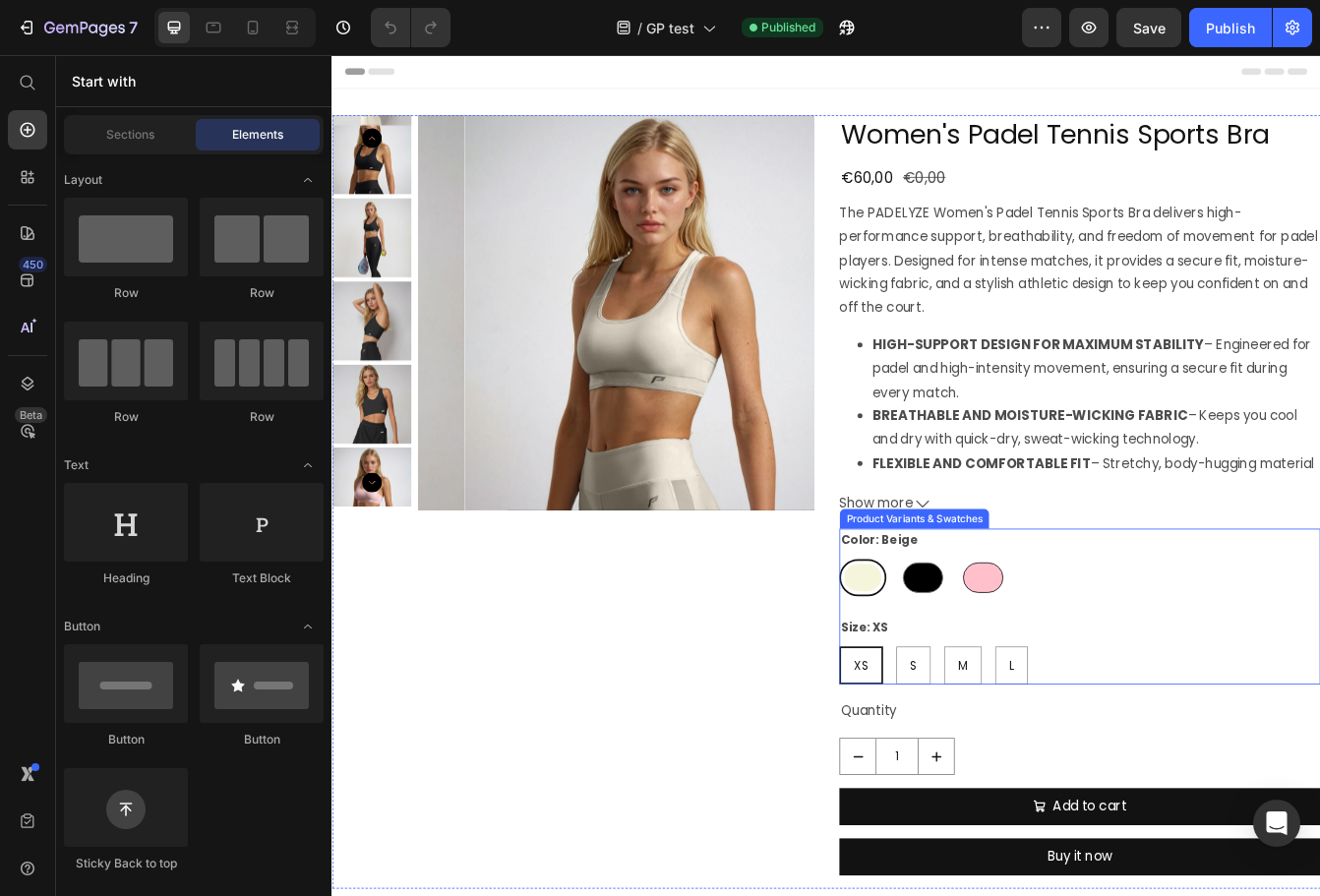 click at bounding box center [1109, 679] 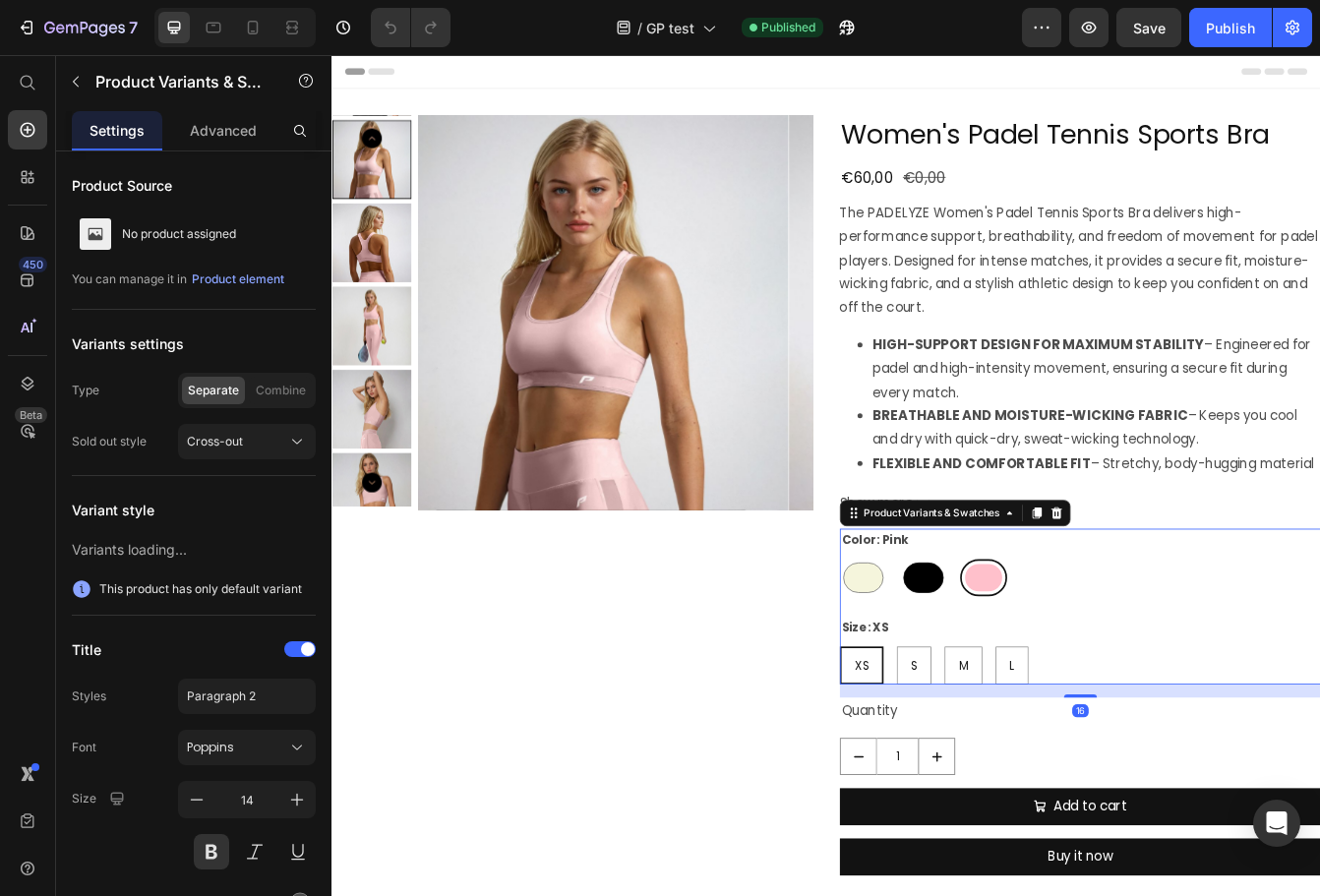 click at bounding box center [1037, 679] 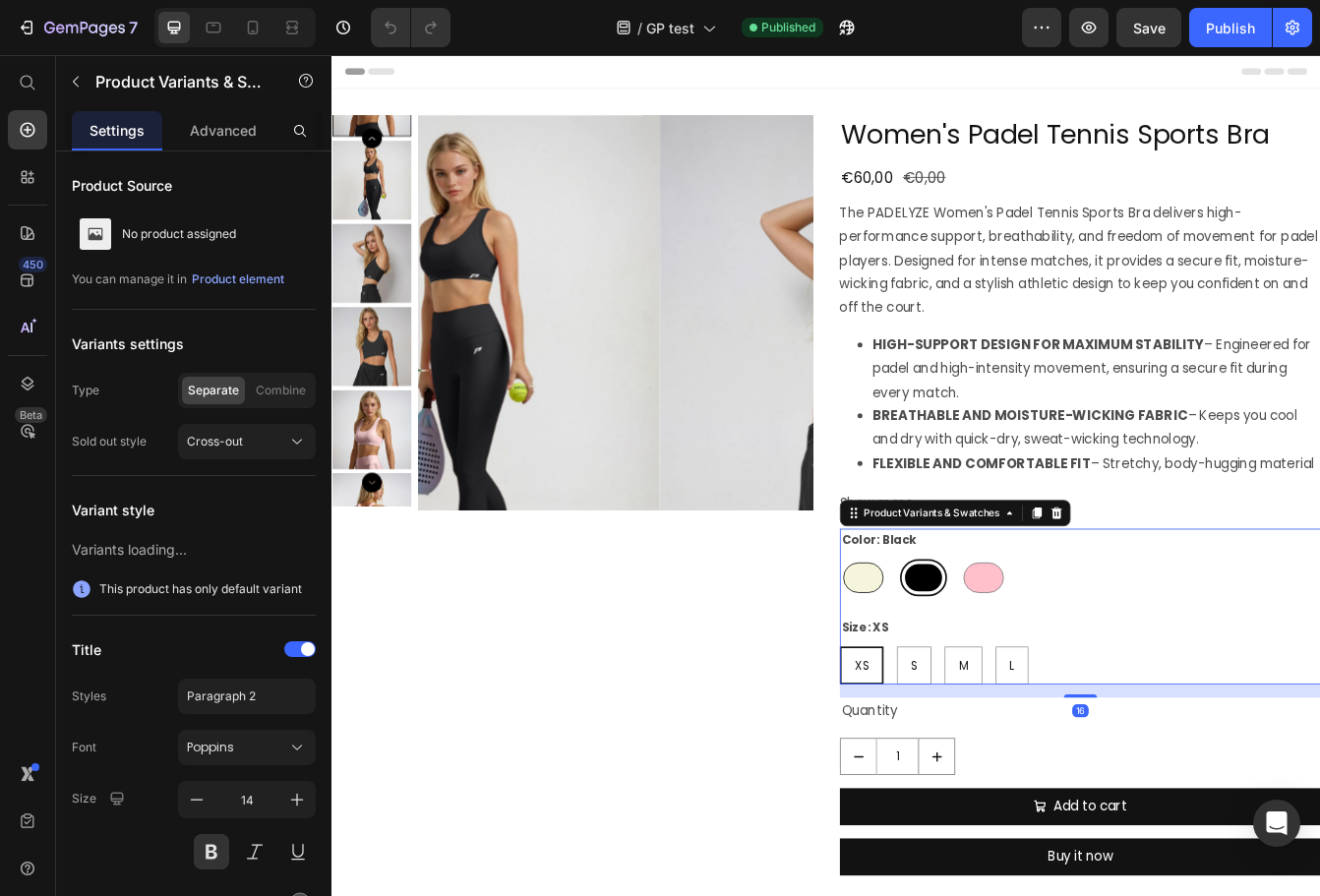 click at bounding box center [965, 679] 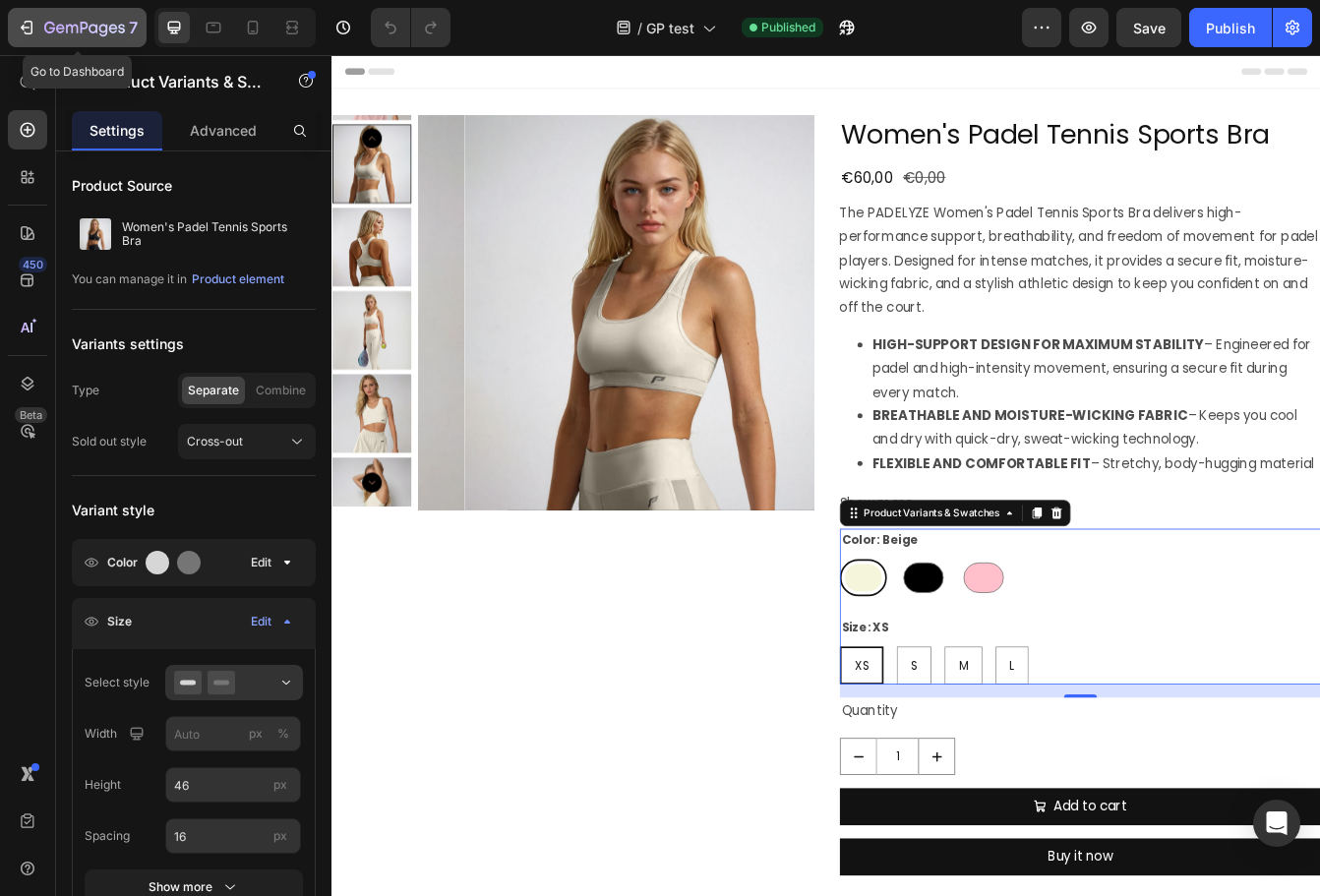 click 